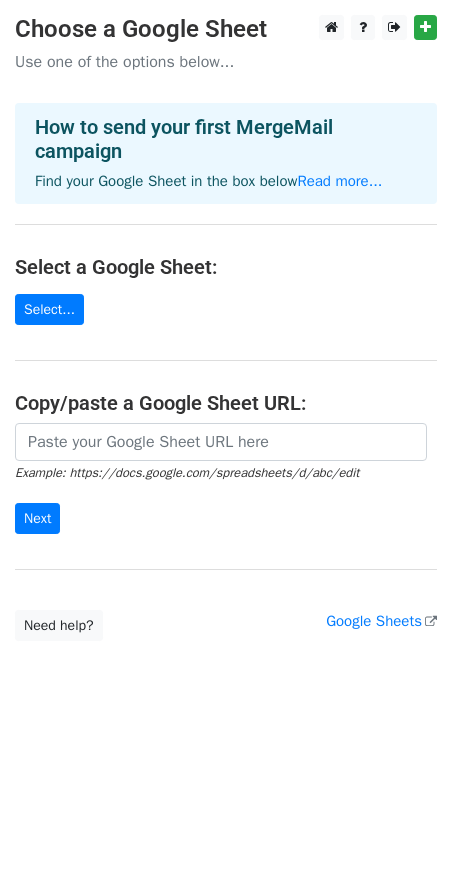 scroll, scrollTop: 0, scrollLeft: 0, axis: both 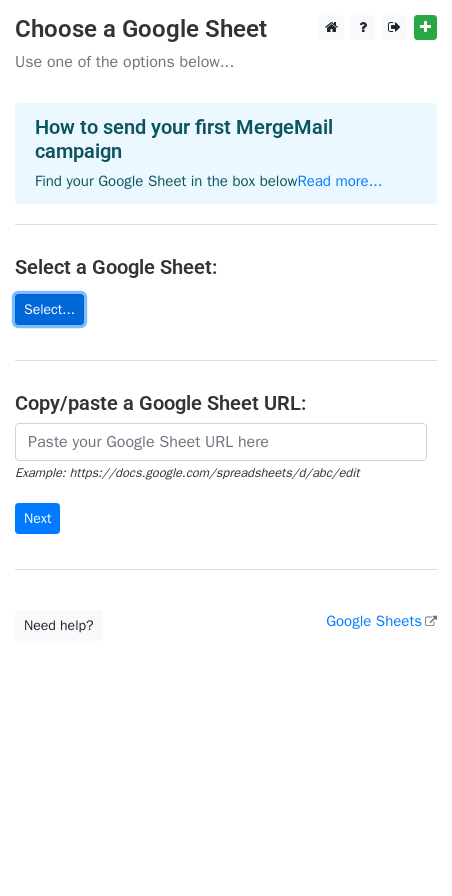 click on "Select..." at bounding box center (49, 309) 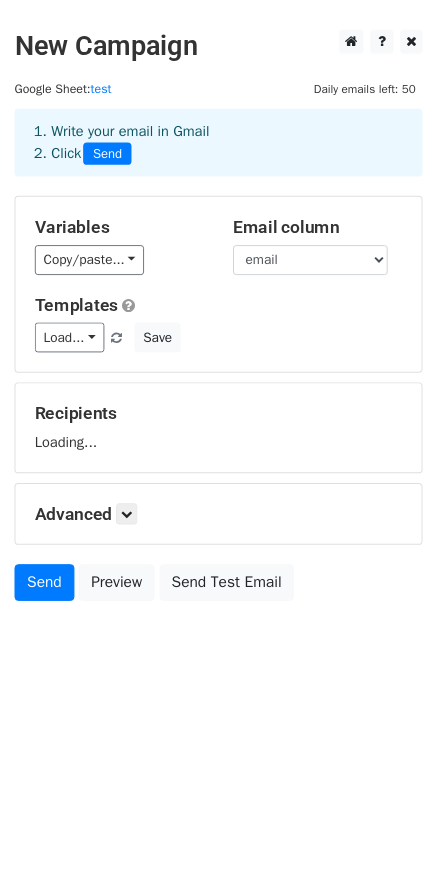 scroll, scrollTop: 0, scrollLeft: 0, axis: both 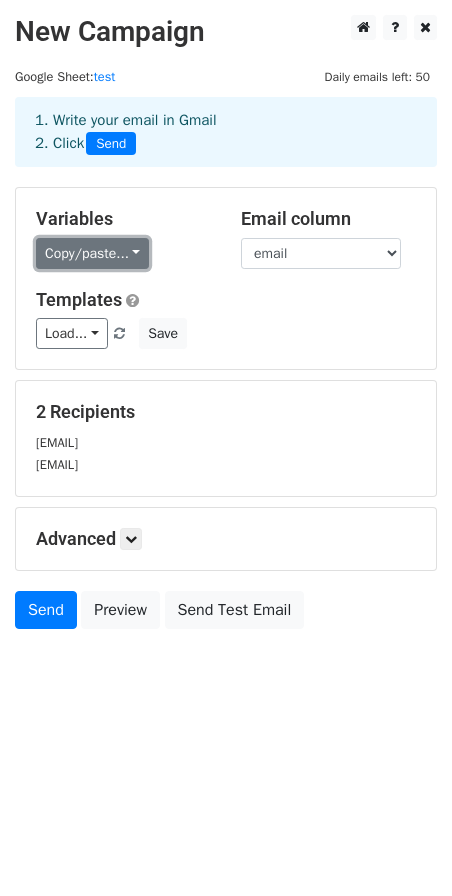 click on "Copy/paste..." at bounding box center (92, 253) 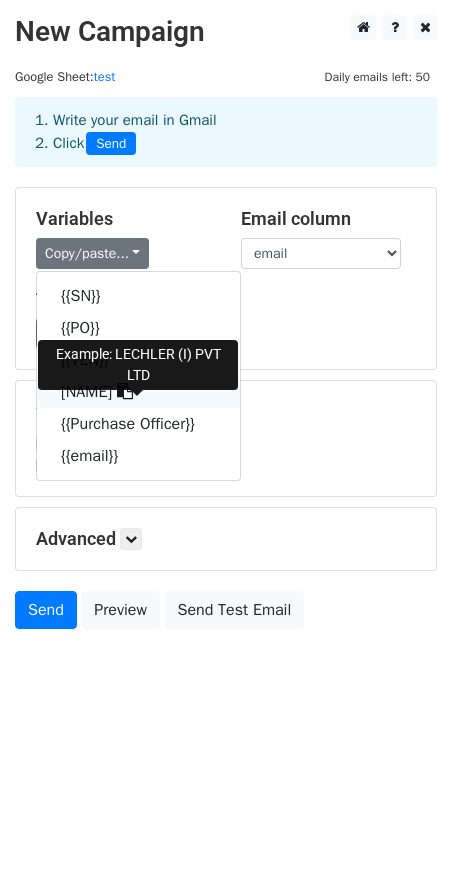 click on "{{Name 1}}" at bounding box center (138, 392) 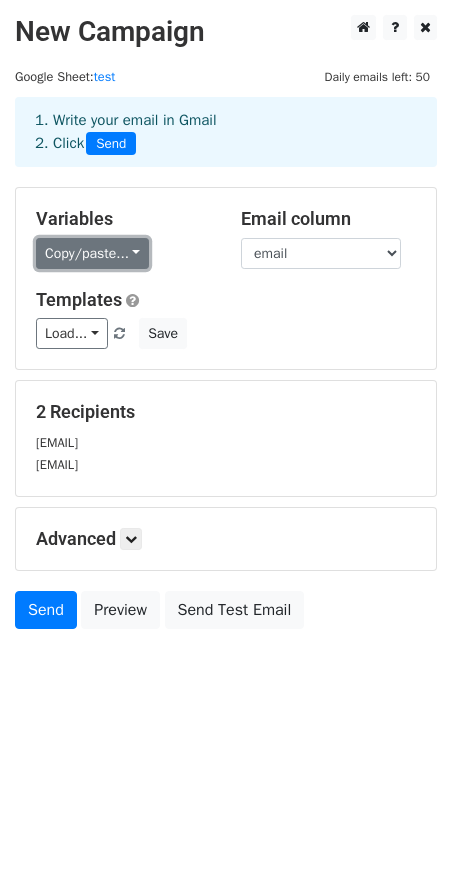 click on "Copy/paste..." at bounding box center [92, 253] 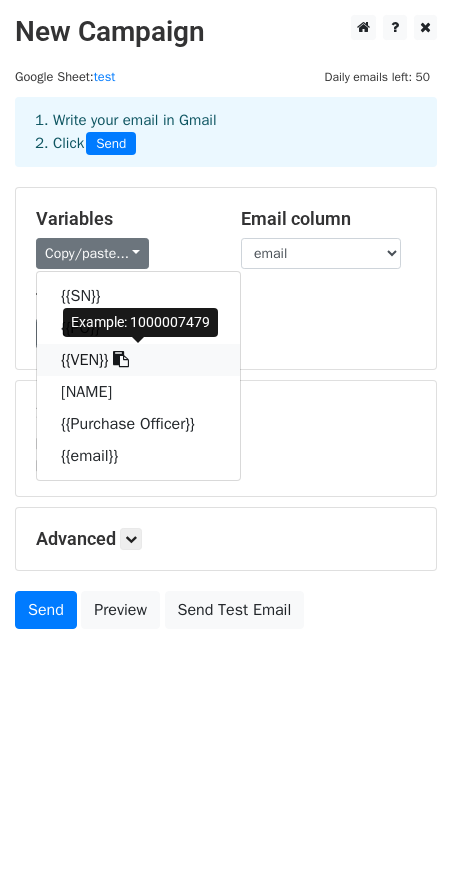 click on "{{VEN}}" at bounding box center (138, 360) 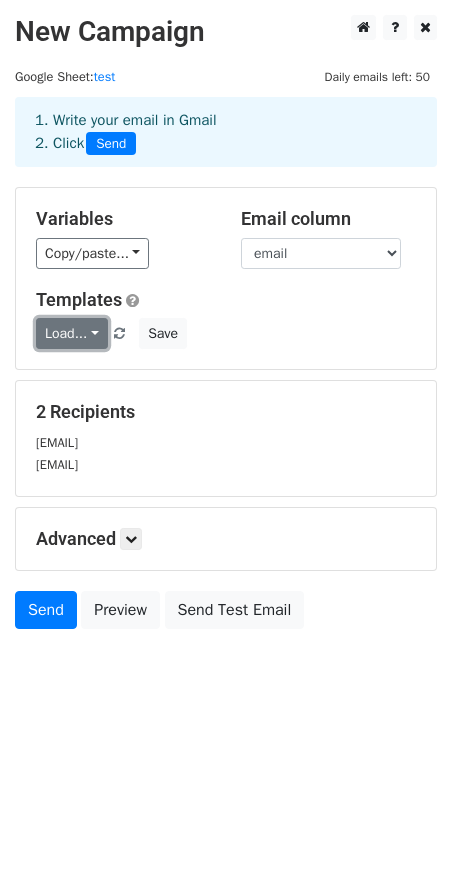 click on "Load..." at bounding box center (72, 333) 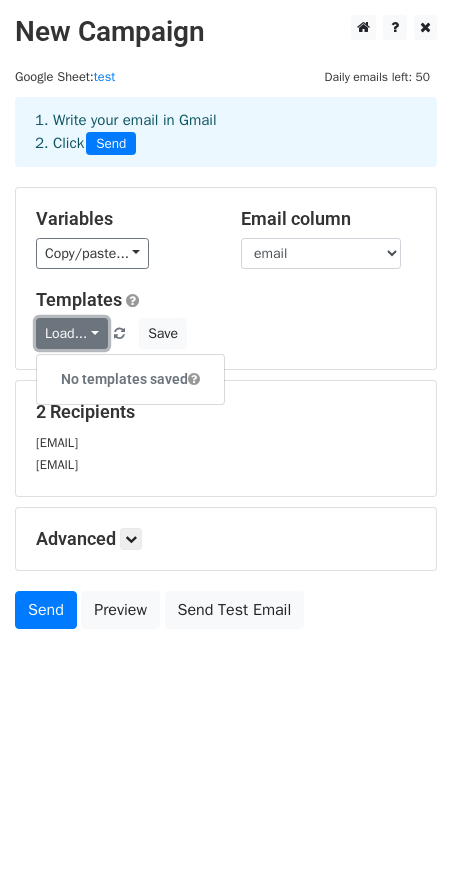 click on "Load..." at bounding box center [72, 333] 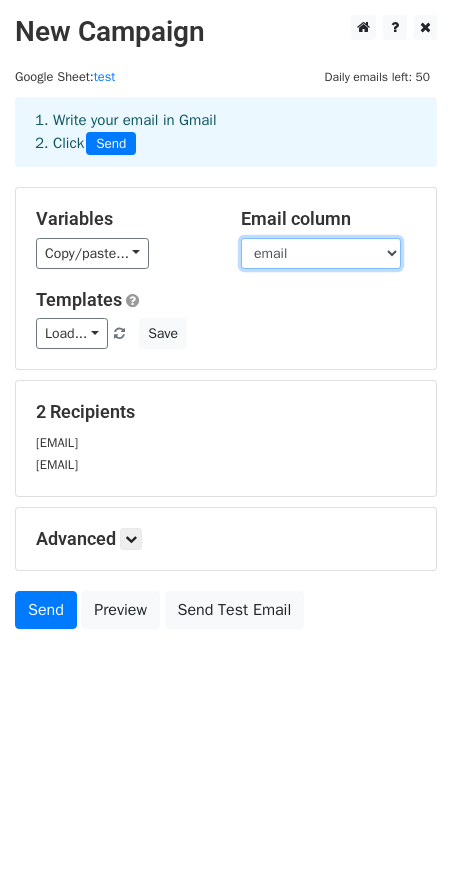 click on "SN
PO
VEN
Name 1
Purchase Officer
email" at bounding box center (321, 253) 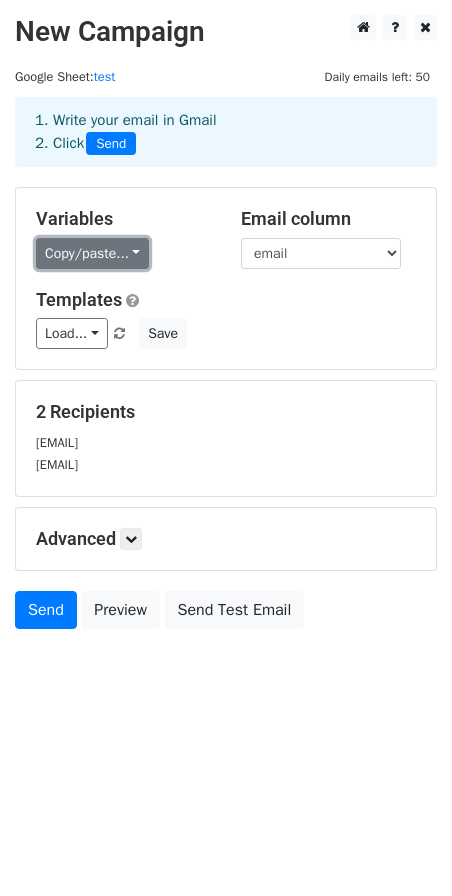 click on "Copy/paste..." at bounding box center (92, 253) 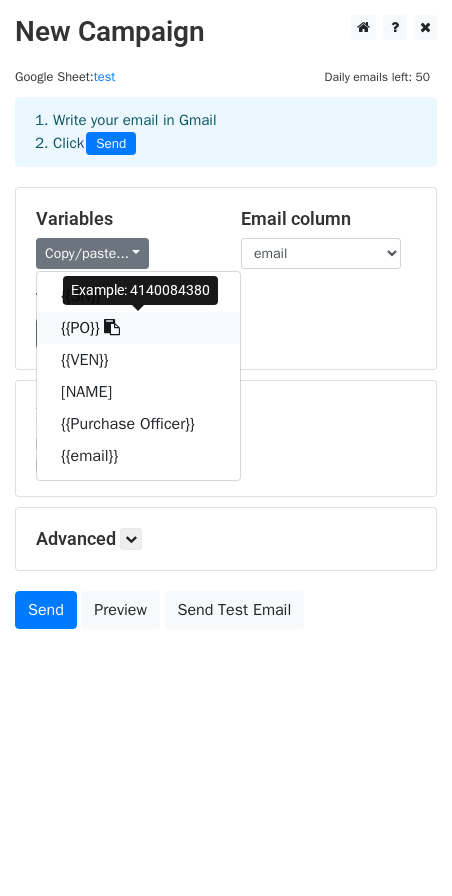 click at bounding box center (112, 327) 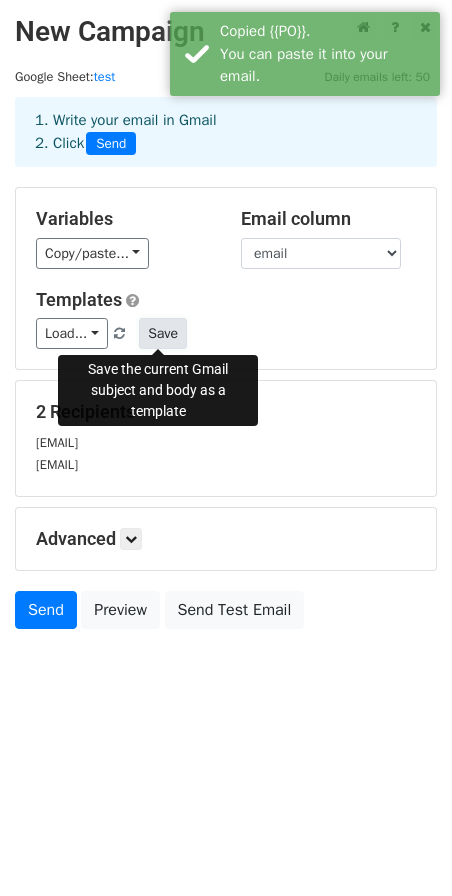 click on "Save" at bounding box center [163, 333] 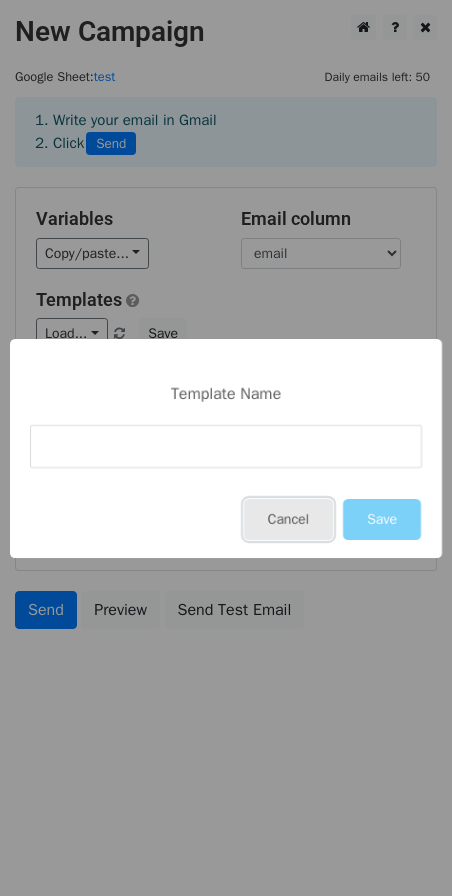click on "Cancel" at bounding box center (288, 519) 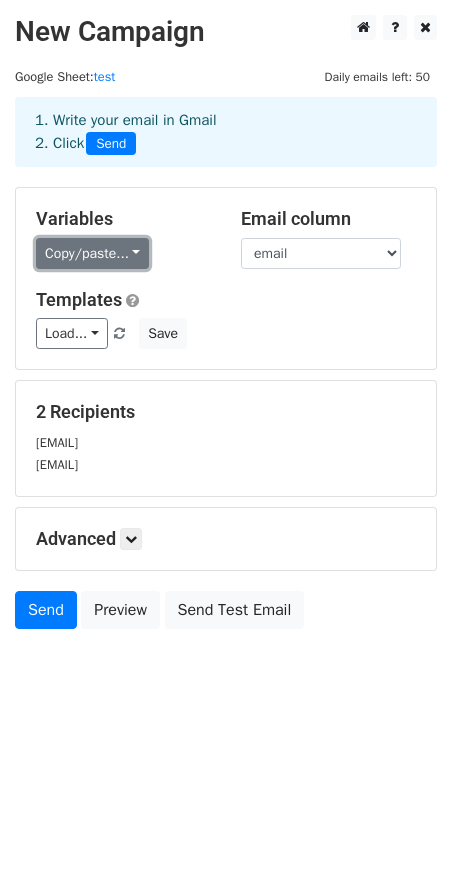 click on "Copy/paste..." at bounding box center (92, 253) 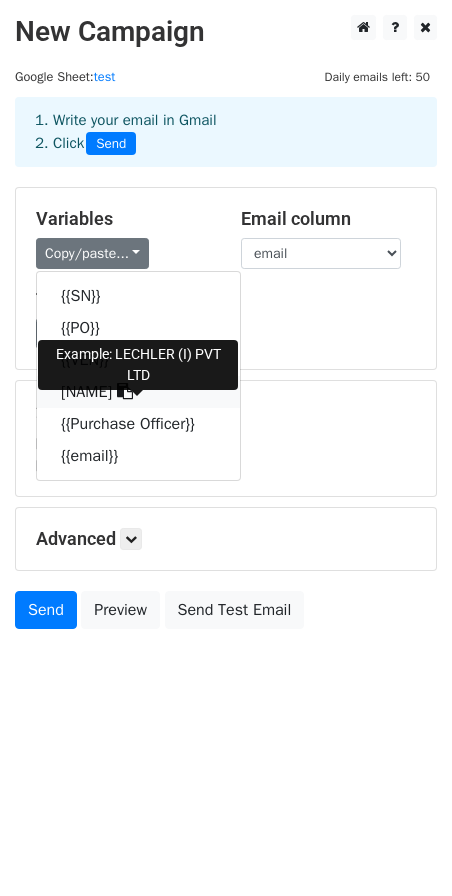click on "{{Name 1}}" at bounding box center [138, 392] 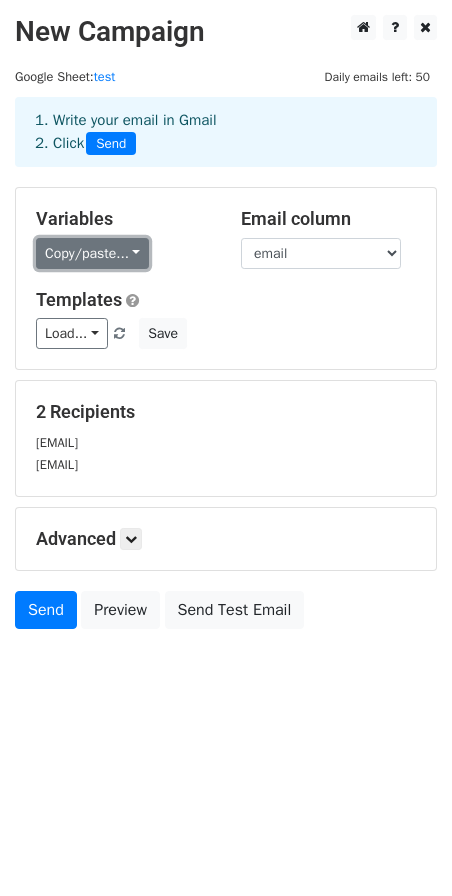 click on "Copy/paste..." at bounding box center (92, 253) 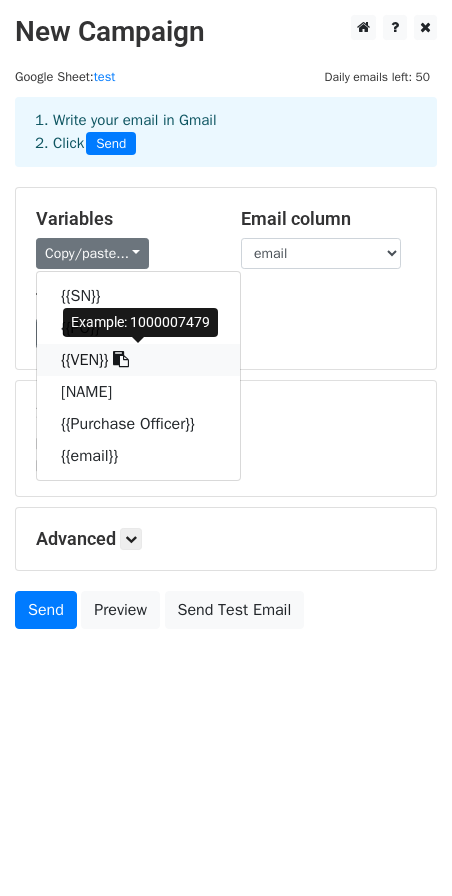 click on "{{VEN}}" at bounding box center (138, 360) 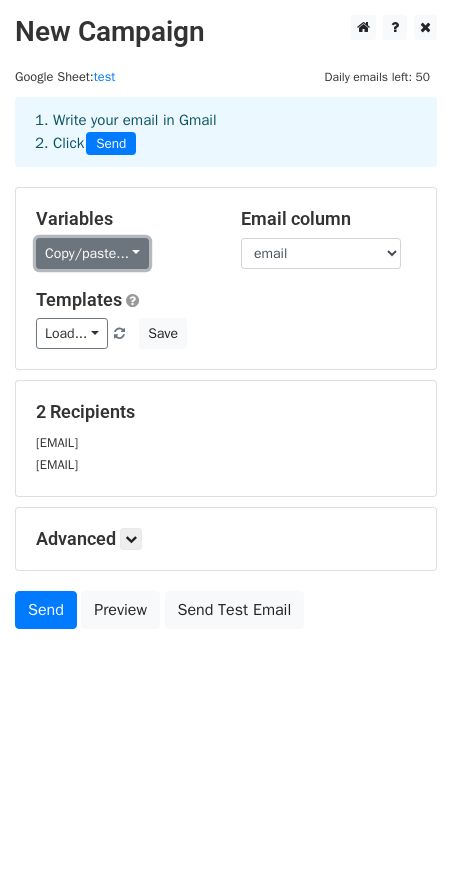 click on "Copy/paste..." at bounding box center (92, 253) 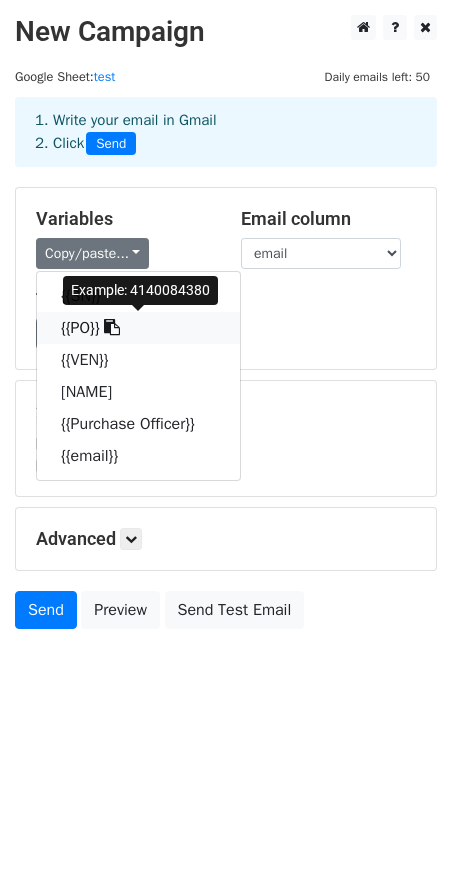 click on "{{PO}}" at bounding box center [138, 328] 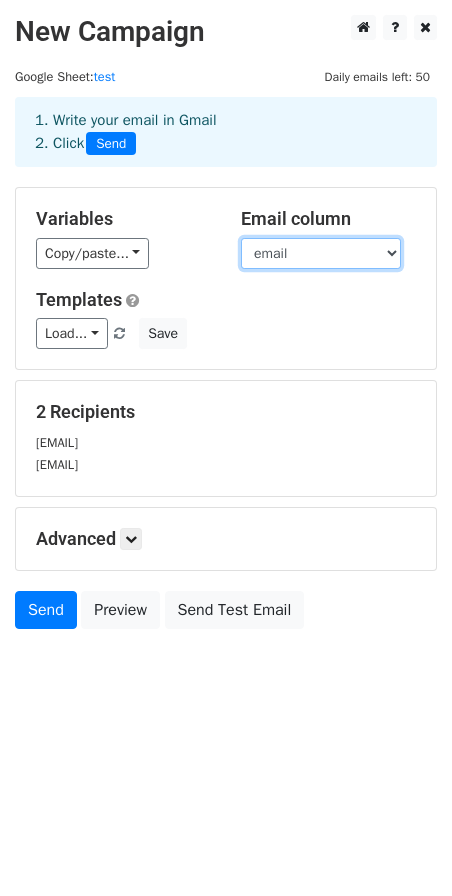 click on "SN
PO
VEN
Name 1
Purchase Officer
email" at bounding box center (321, 253) 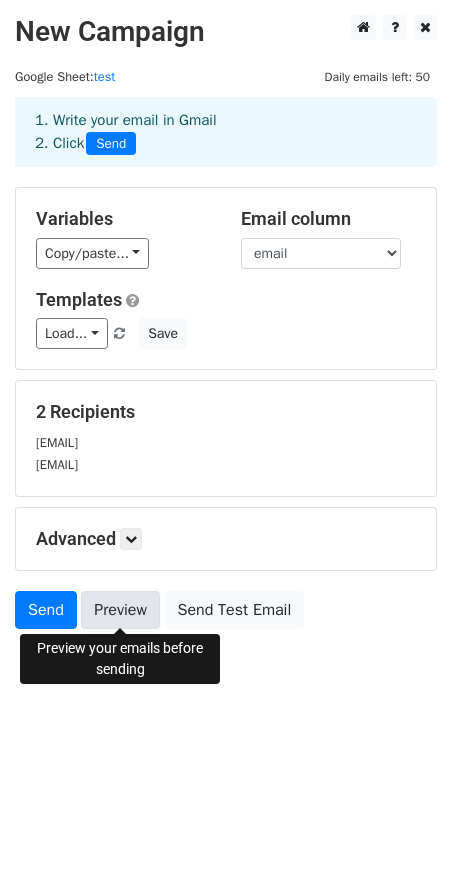 click on "Preview" at bounding box center [120, 610] 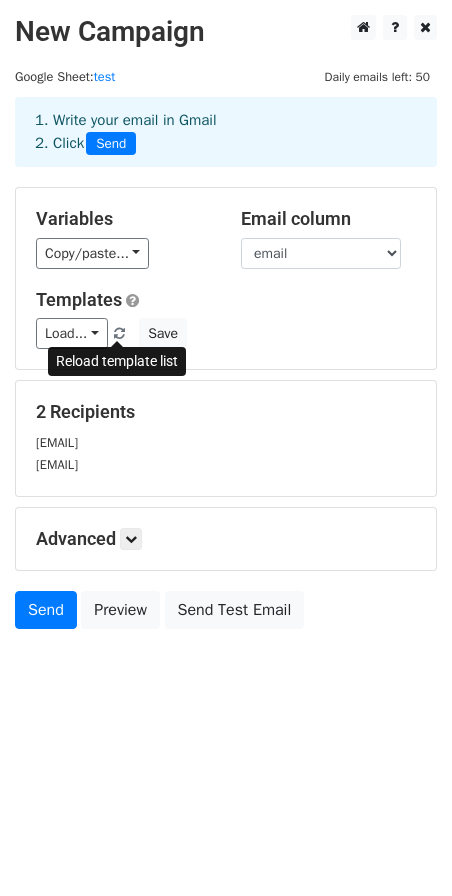 click at bounding box center (120, 334) 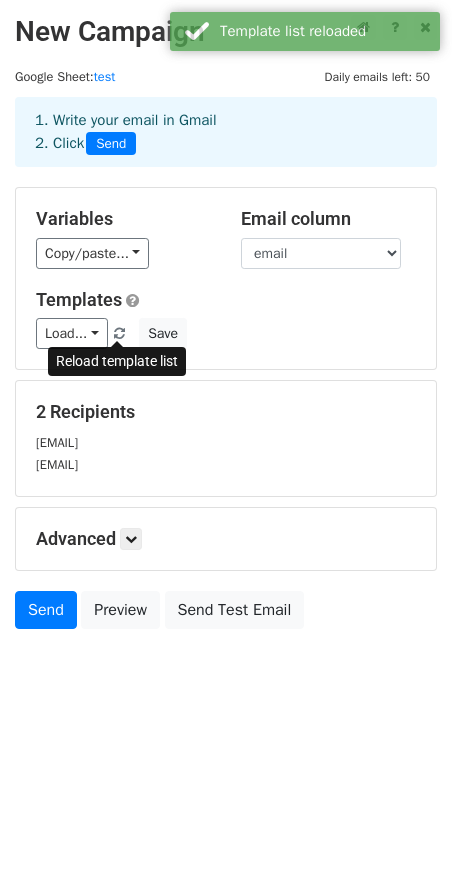 click at bounding box center (120, 334) 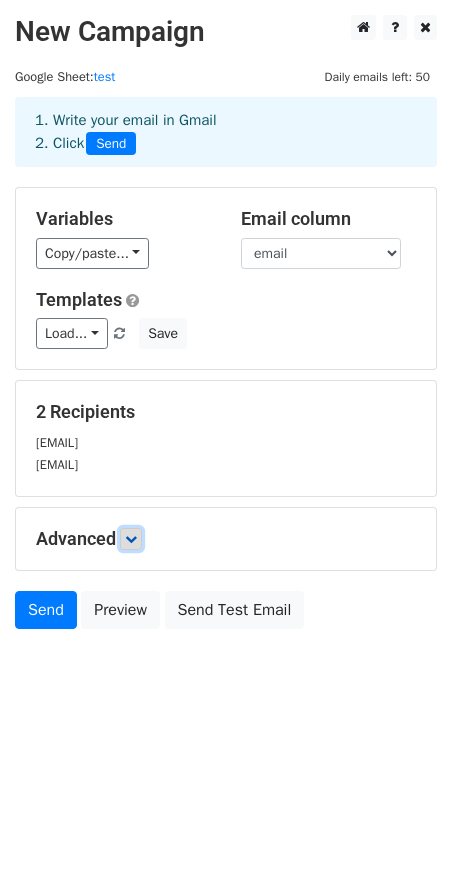click at bounding box center (131, 539) 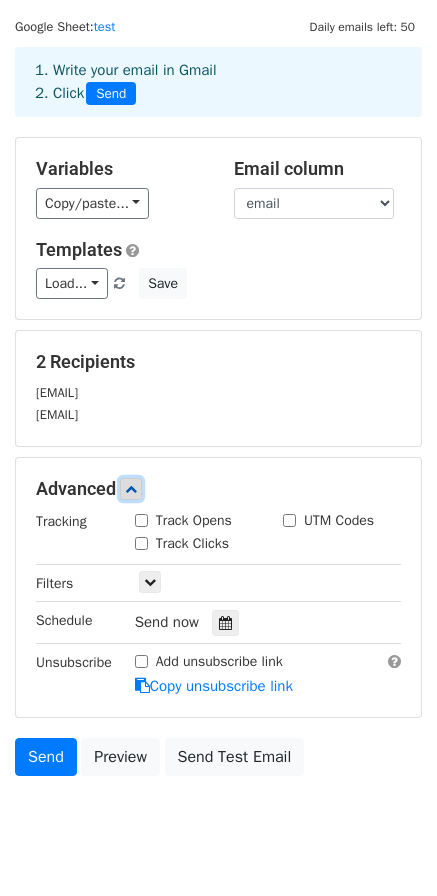 scroll, scrollTop: 98, scrollLeft: 0, axis: vertical 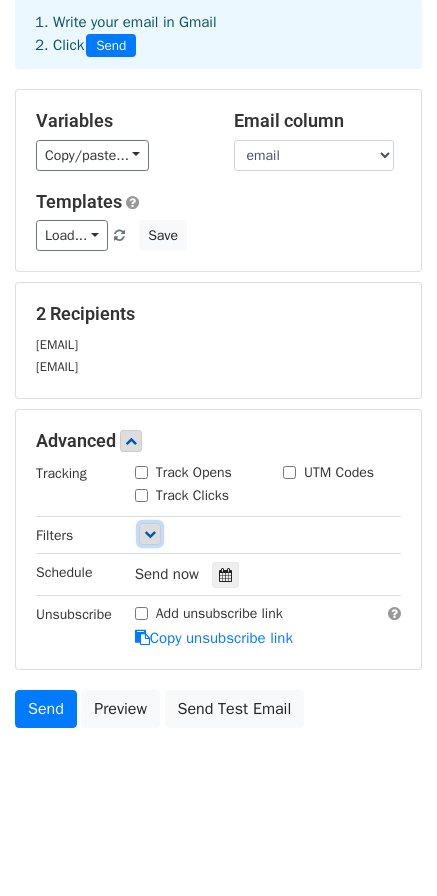click at bounding box center (150, 534) 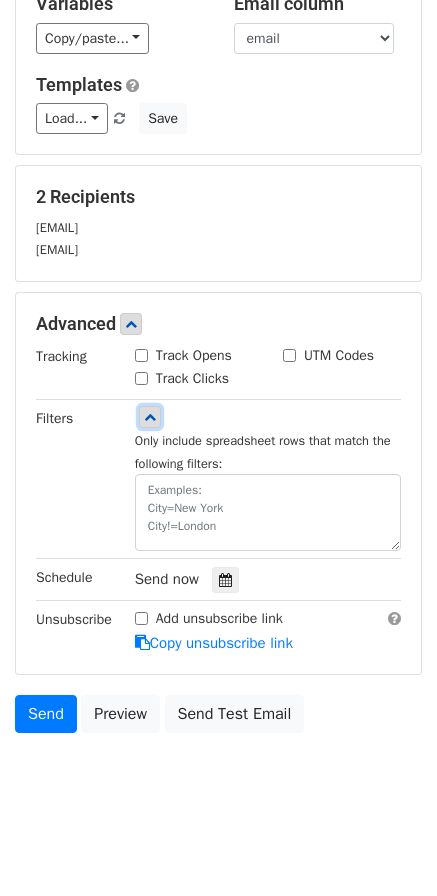 scroll, scrollTop: 220, scrollLeft: 0, axis: vertical 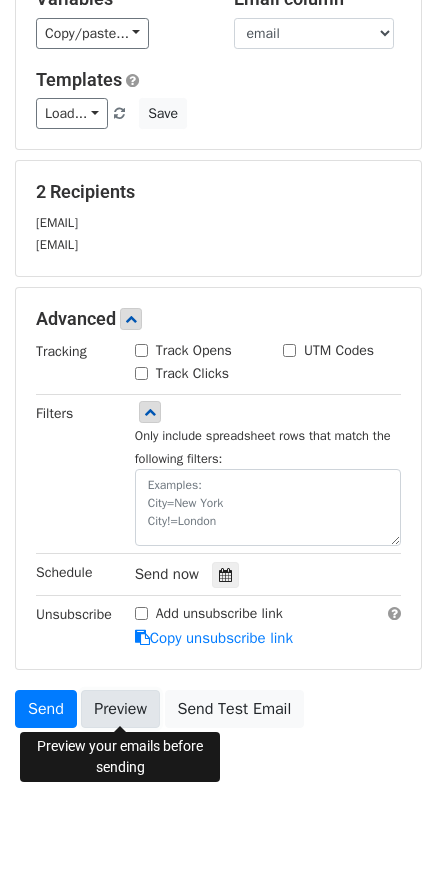 click on "Preview" at bounding box center [120, 709] 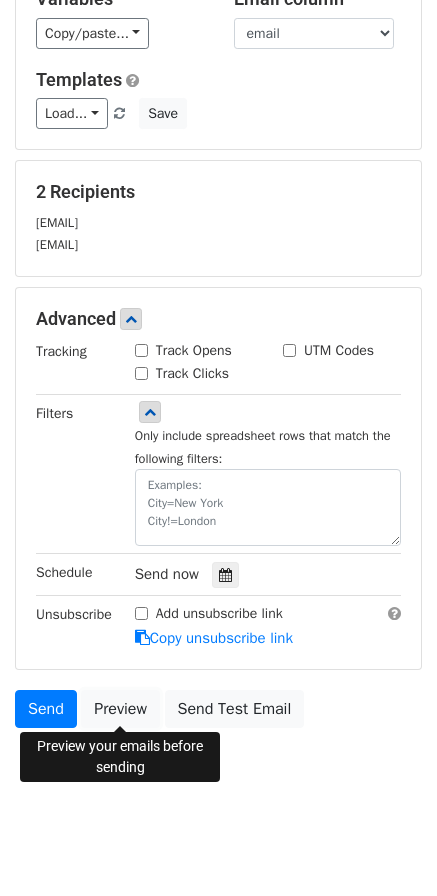 scroll, scrollTop: 0, scrollLeft: 0, axis: both 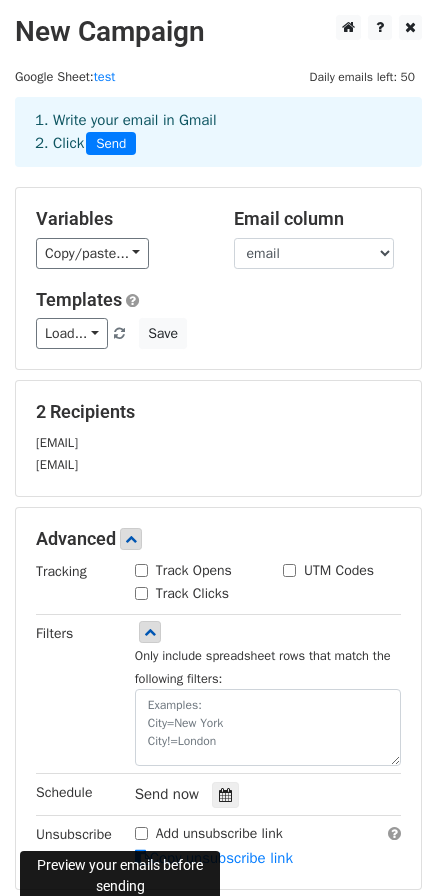 click on "2 Recipients" at bounding box center [218, 412] 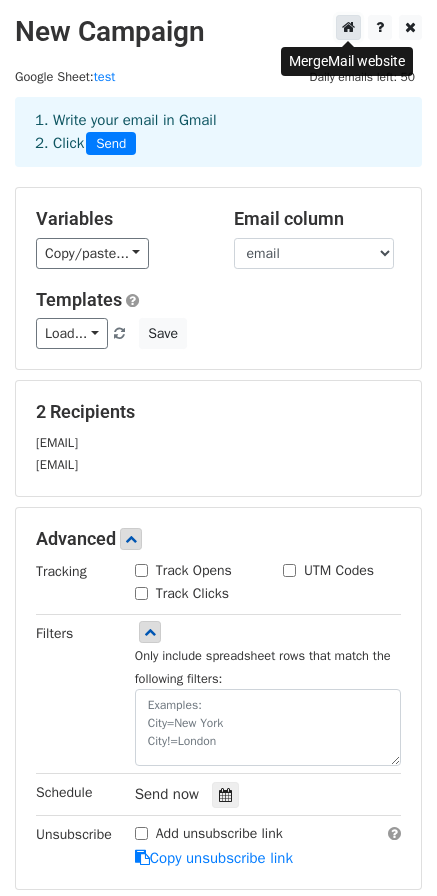click at bounding box center [348, 27] 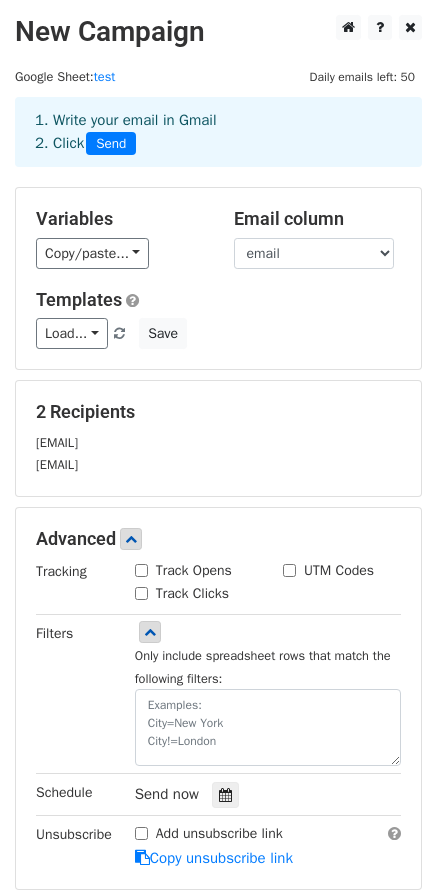 click on "New Campaign
Daily emails left: 50
Google Sheet:
test
1. Write your email in Gmail
2. Click
Send
Variables
Copy/paste...
{{SN}}
{{PO}}
{{VEN}}
{{Name 1}}
{{Purchase Officer}}
{{email}}
Email column
SN
PO
VEN
Name 1
Purchase Officer
email
Templates
Load...
No templates saved
Save
2 Recipients
nareshagrawal@sail.in
purchasemachenical@gmail.com
Advanced
Tracking
Track Opens
UTM Codes
Track Clicks
Filters
Only include spreadsheet rows that match the following filters:
Schedule
Send now
Unsubscribe
Add unsubscribe link
Copy unsubscribe link
Send
Preview
Send Test Email" at bounding box center [218, 486] 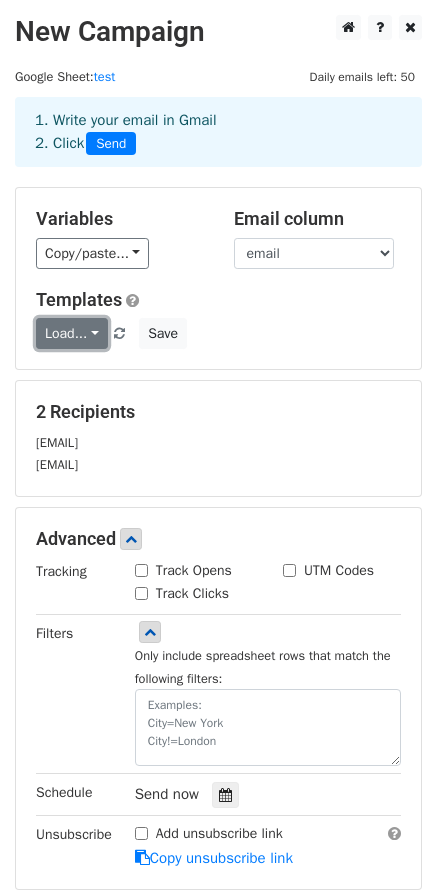 click on "Load..." at bounding box center (72, 333) 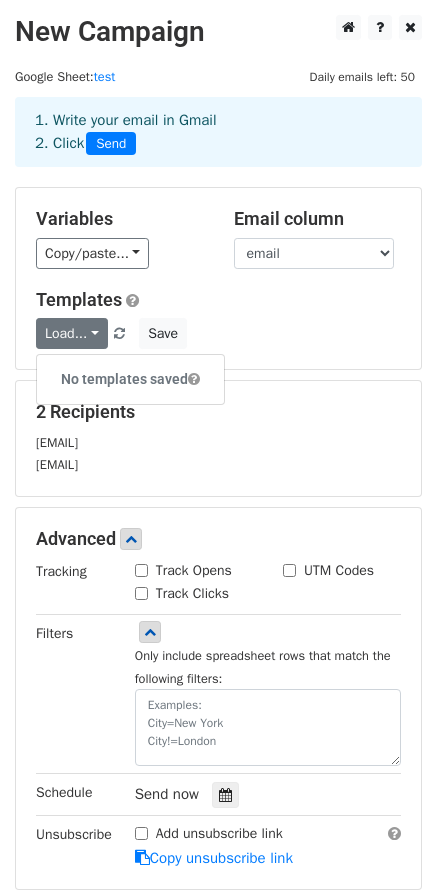 click on "Load...
No templates saved
Save" at bounding box center [218, 333] 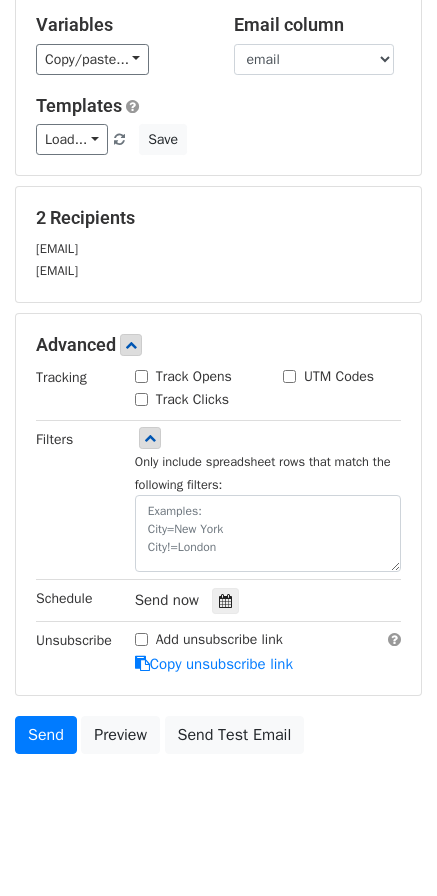scroll, scrollTop: 220, scrollLeft: 0, axis: vertical 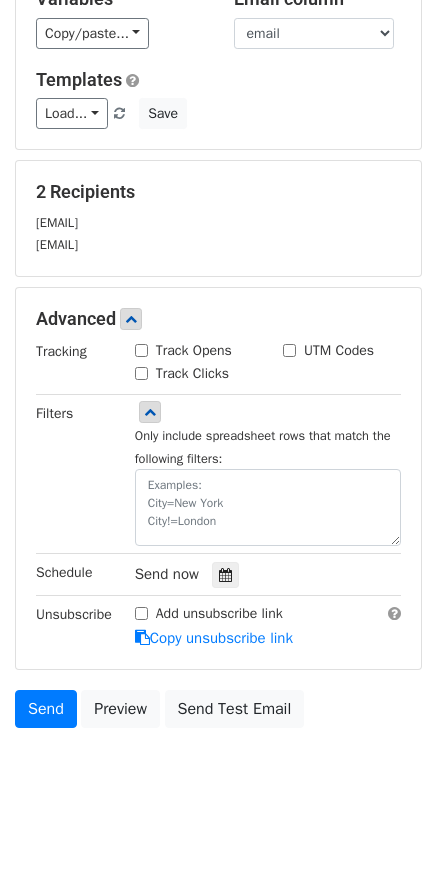 click on "2 Recipients" at bounding box center (218, 192) 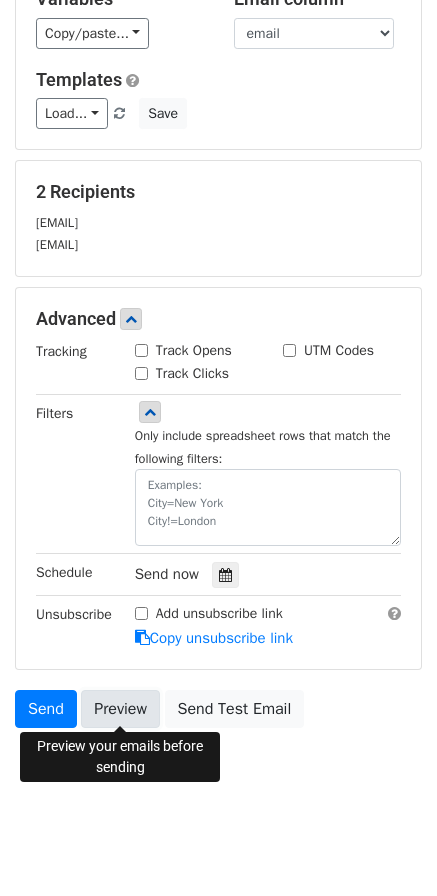 click on "Preview" at bounding box center [120, 709] 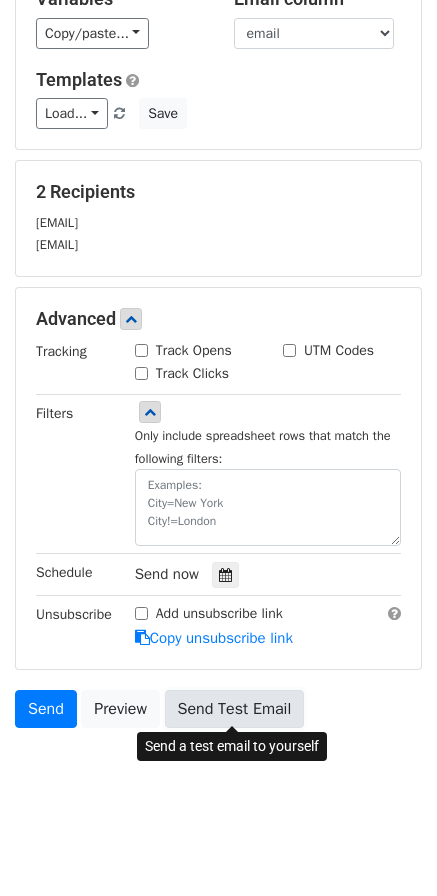 click on "Send Test Email" at bounding box center [235, 709] 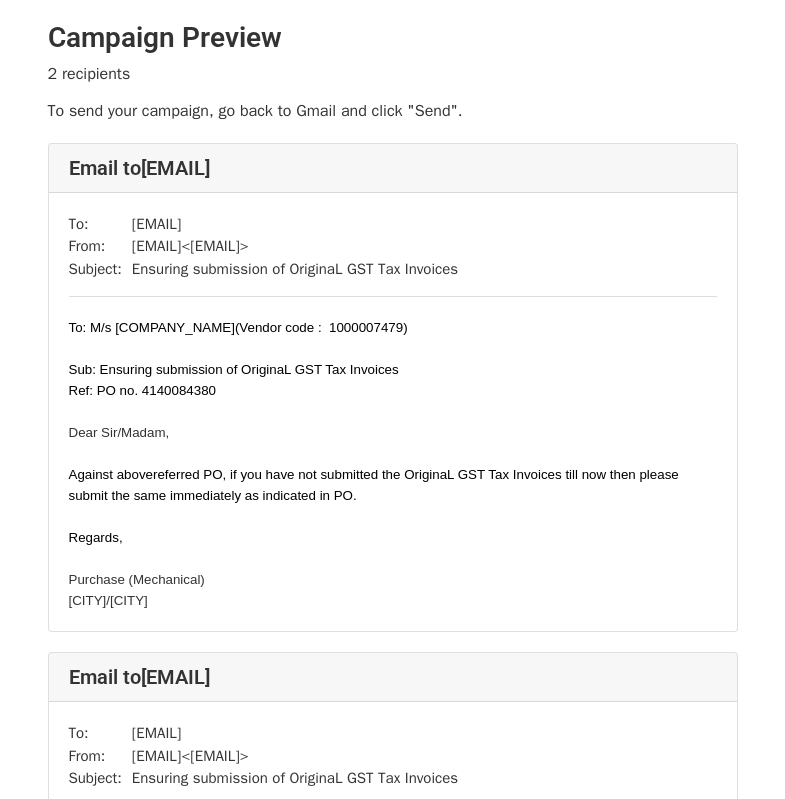 scroll, scrollTop: 0, scrollLeft: 0, axis: both 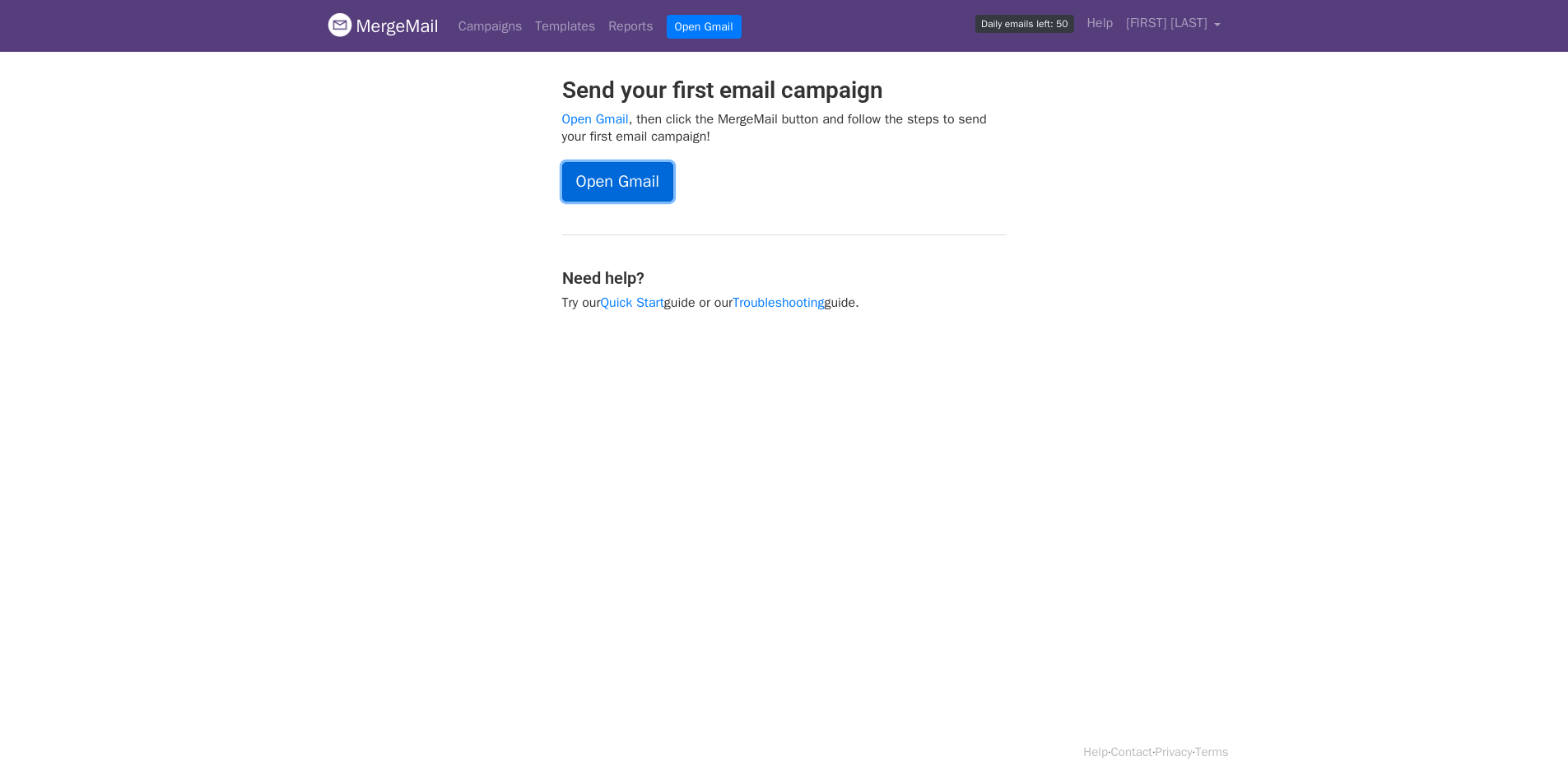 click on "Open Gmail" at bounding box center (617, 182) 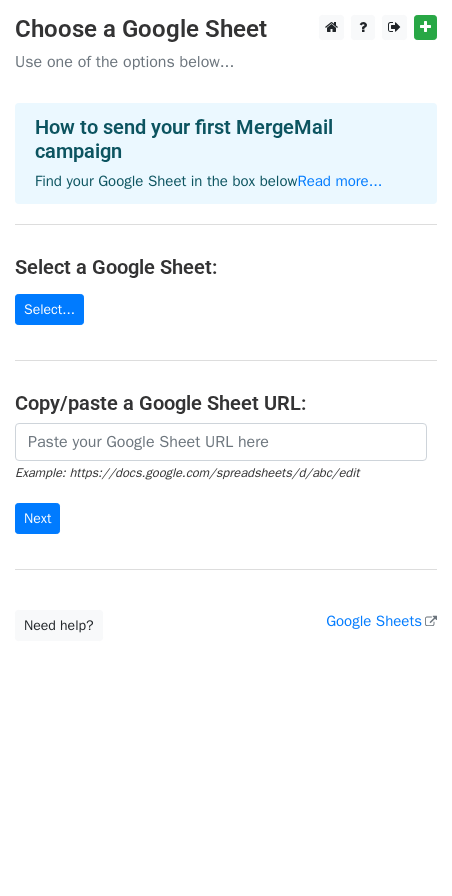 scroll, scrollTop: 0, scrollLeft: 0, axis: both 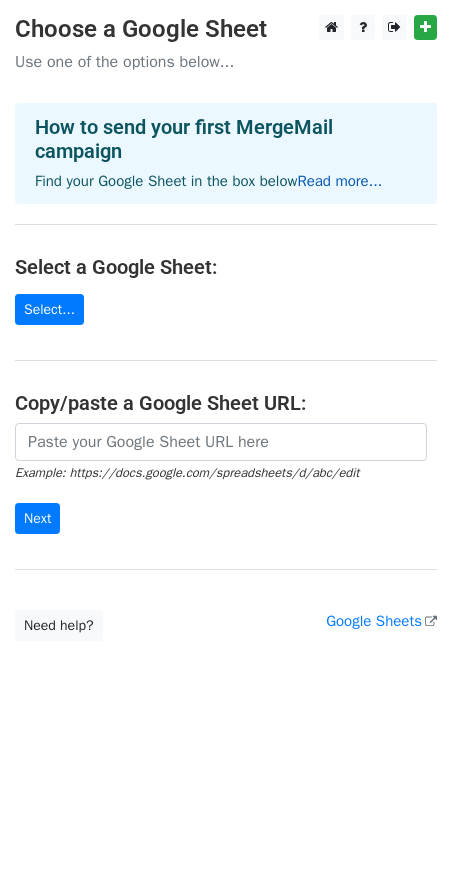 click on "Read more..." at bounding box center (339, 181) 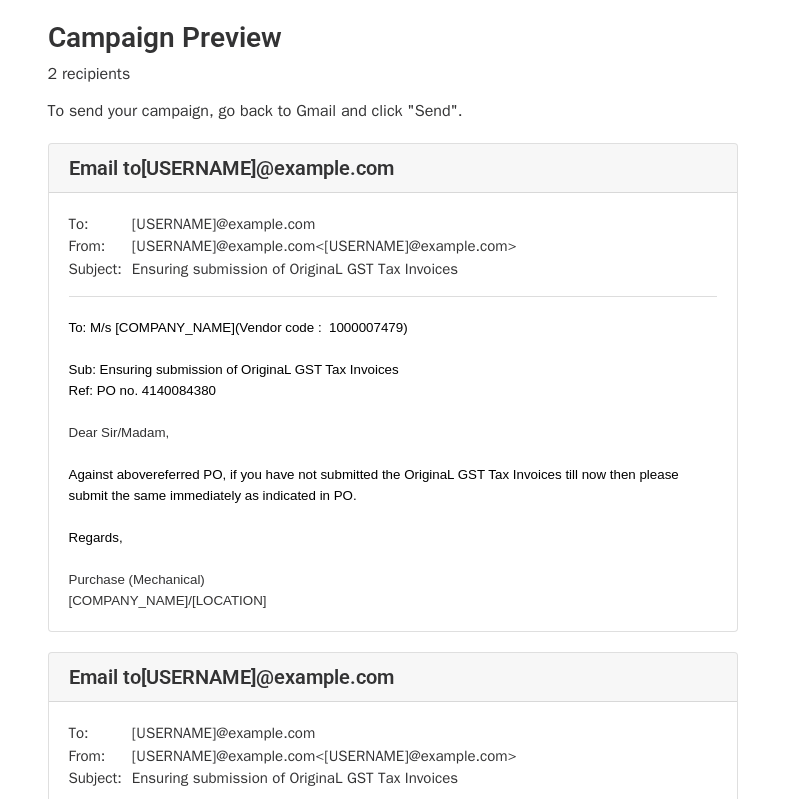 scroll, scrollTop: 0, scrollLeft: 0, axis: both 